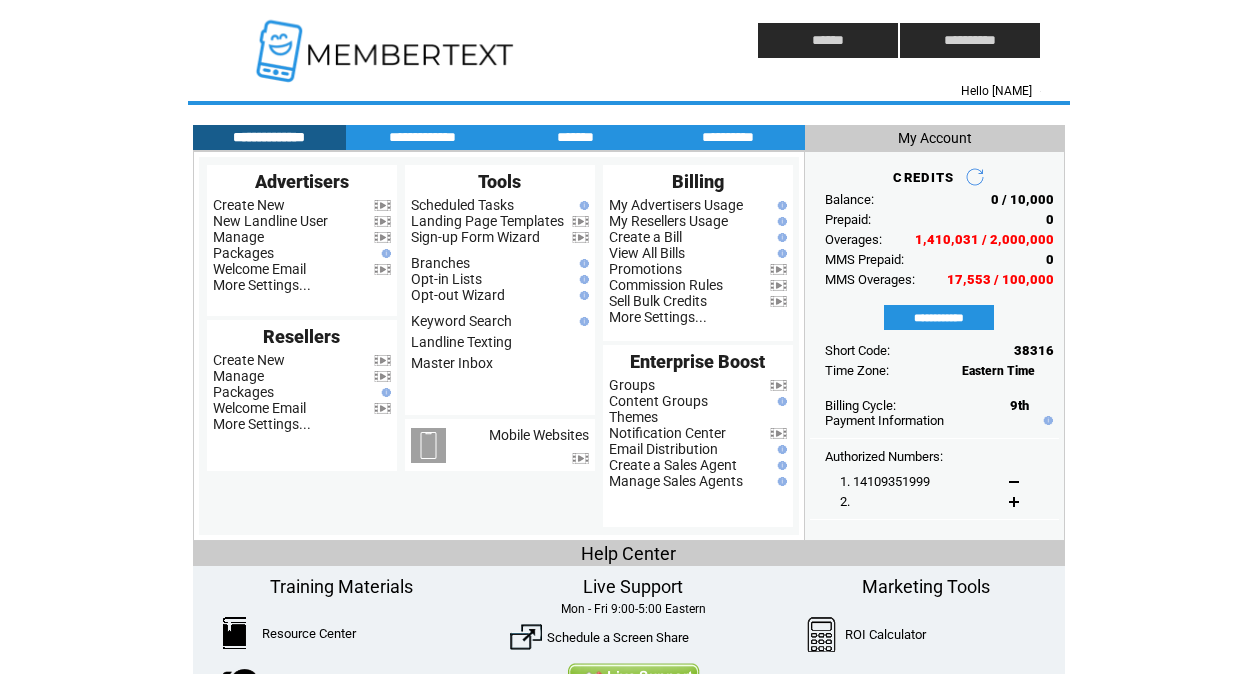 scroll, scrollTop: 0, scrollLeft: 0, axis: both 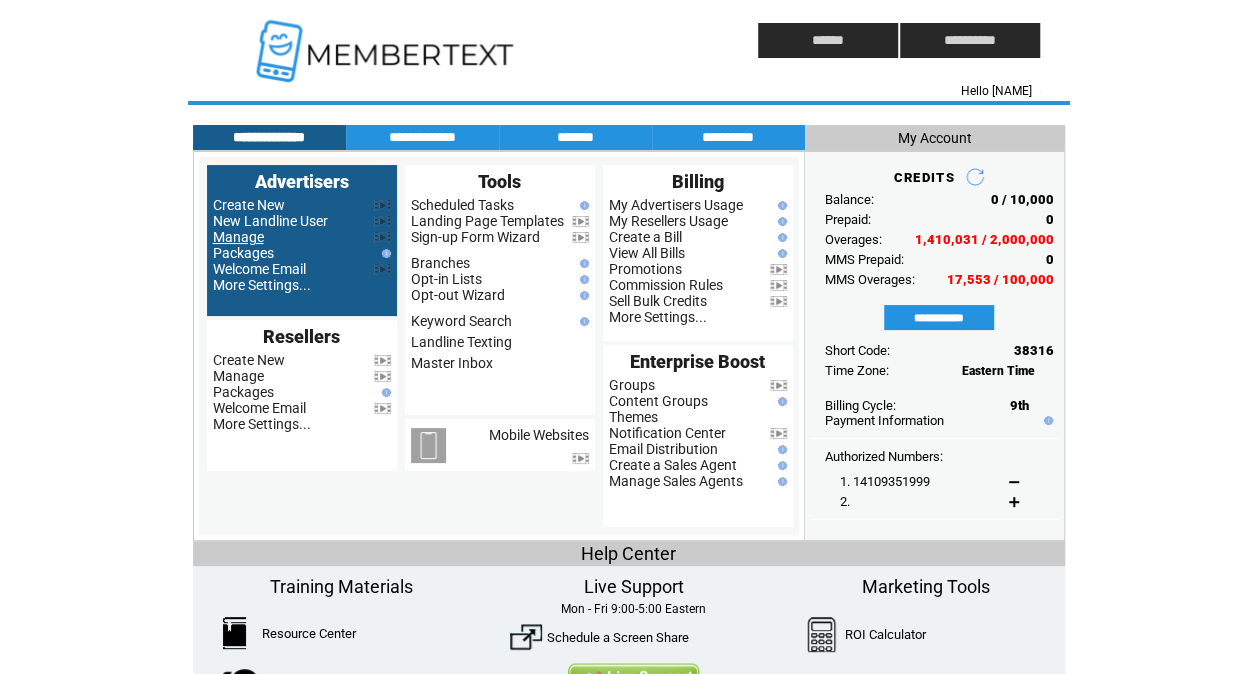 click on "Manage" at bounding box center [238, 237] 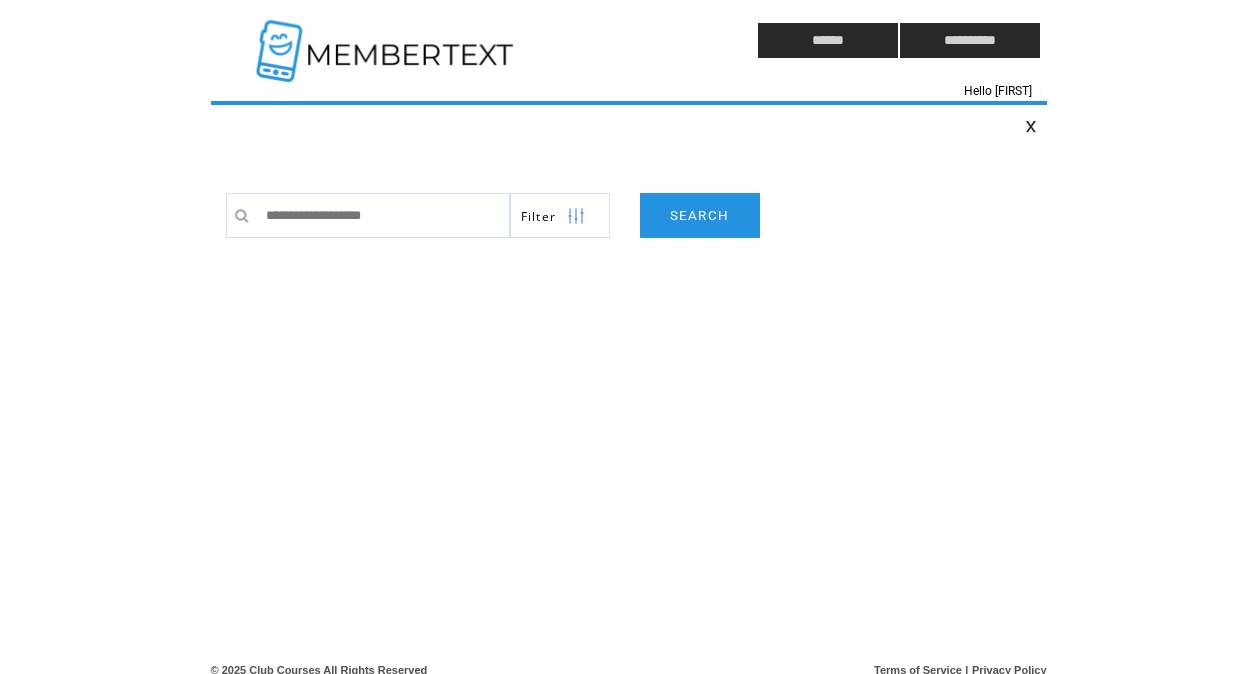 scroll, scrollTop: 0, scrollLeft: 0, axis: both 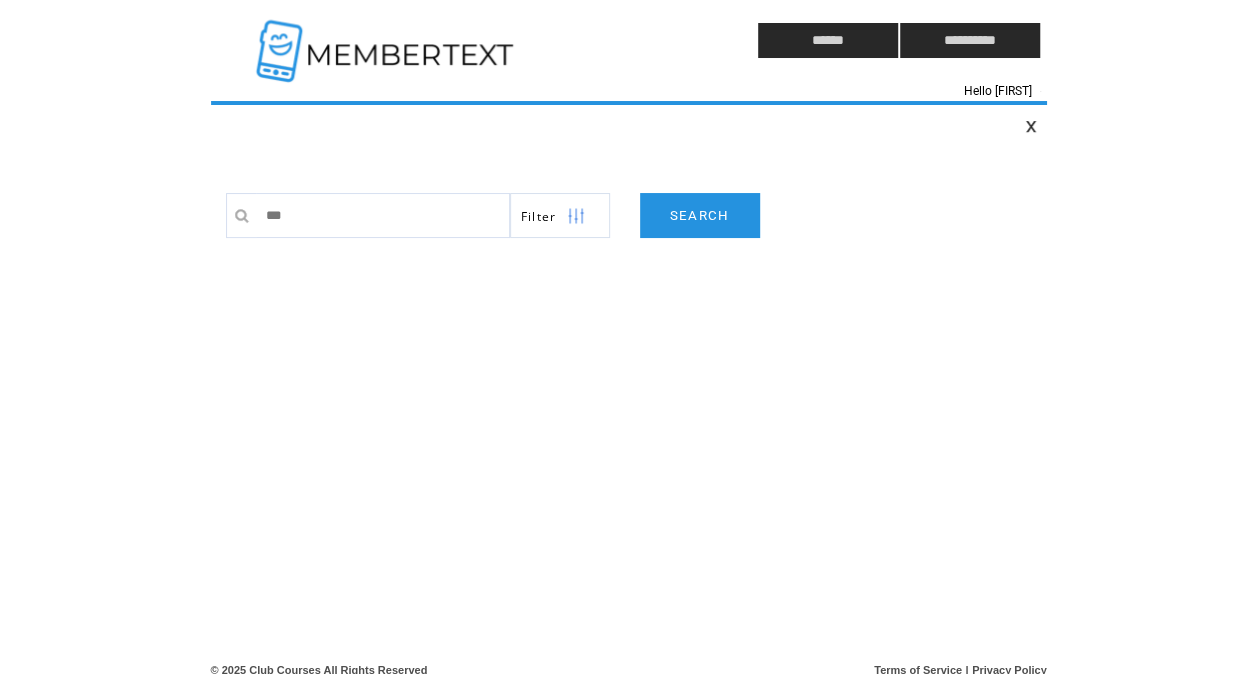 type on "****" 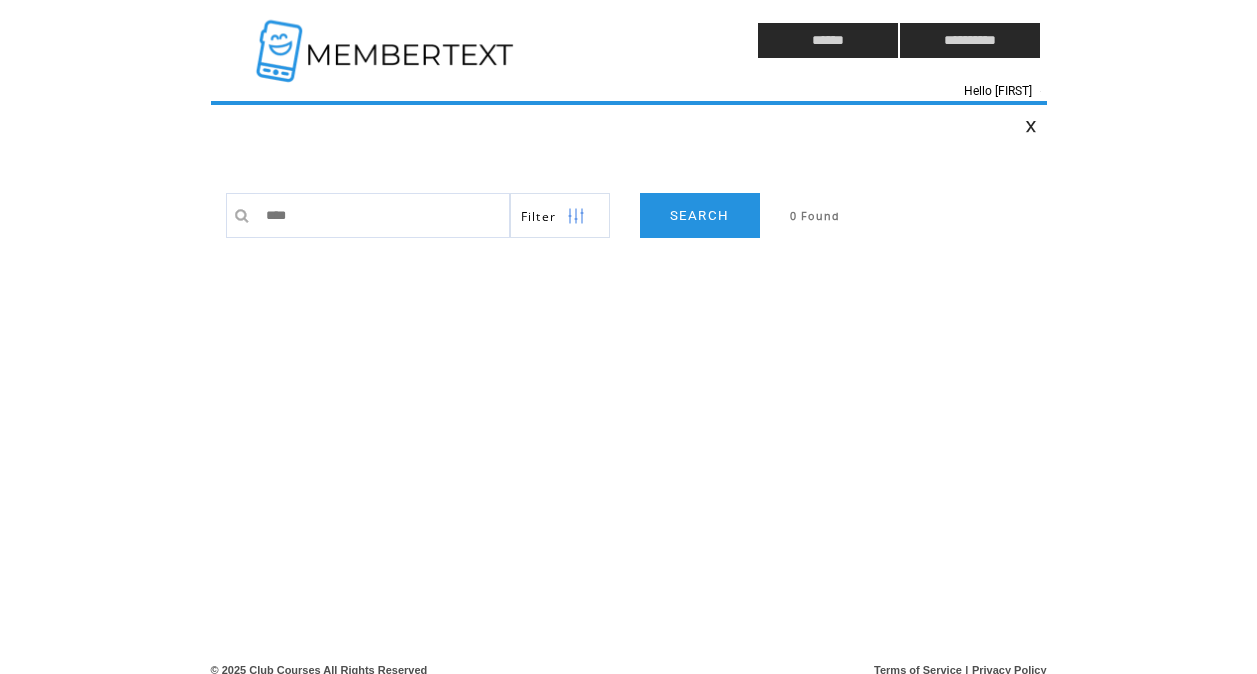 scroll, scrollTop: 0, scrollLeft: 0, axis: both 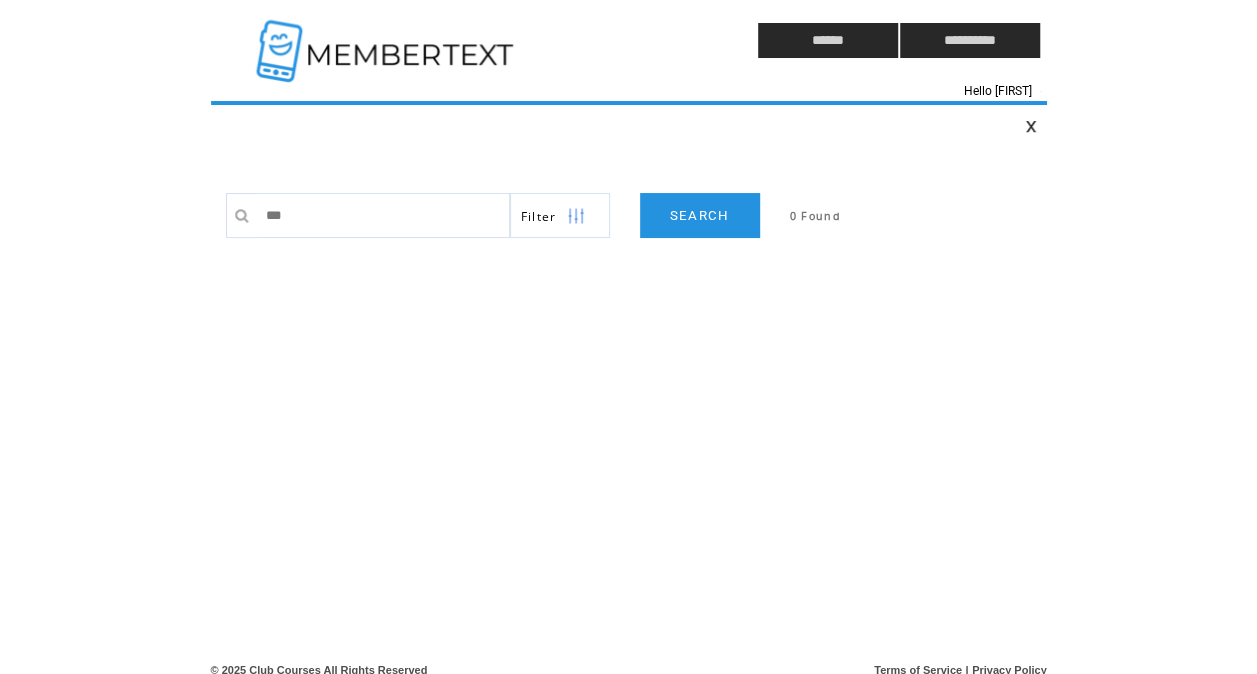 type on "****" 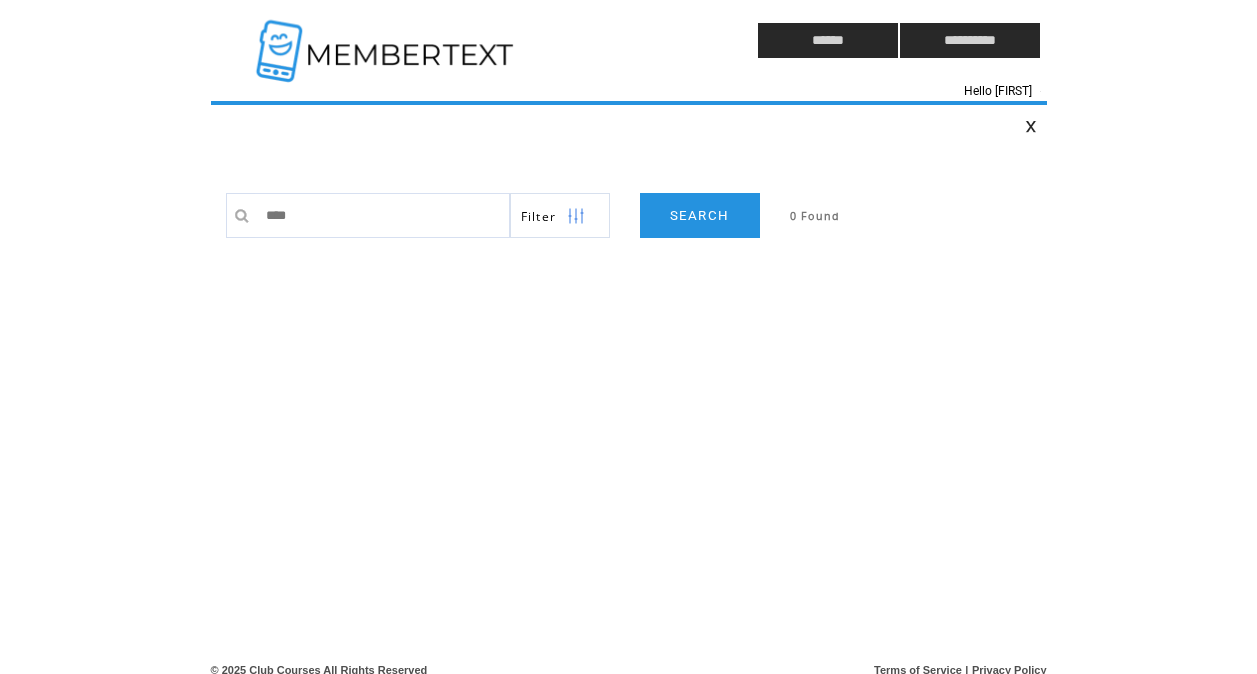 scroll, scrollTop: 0, scrollLeft: 0, axis: both 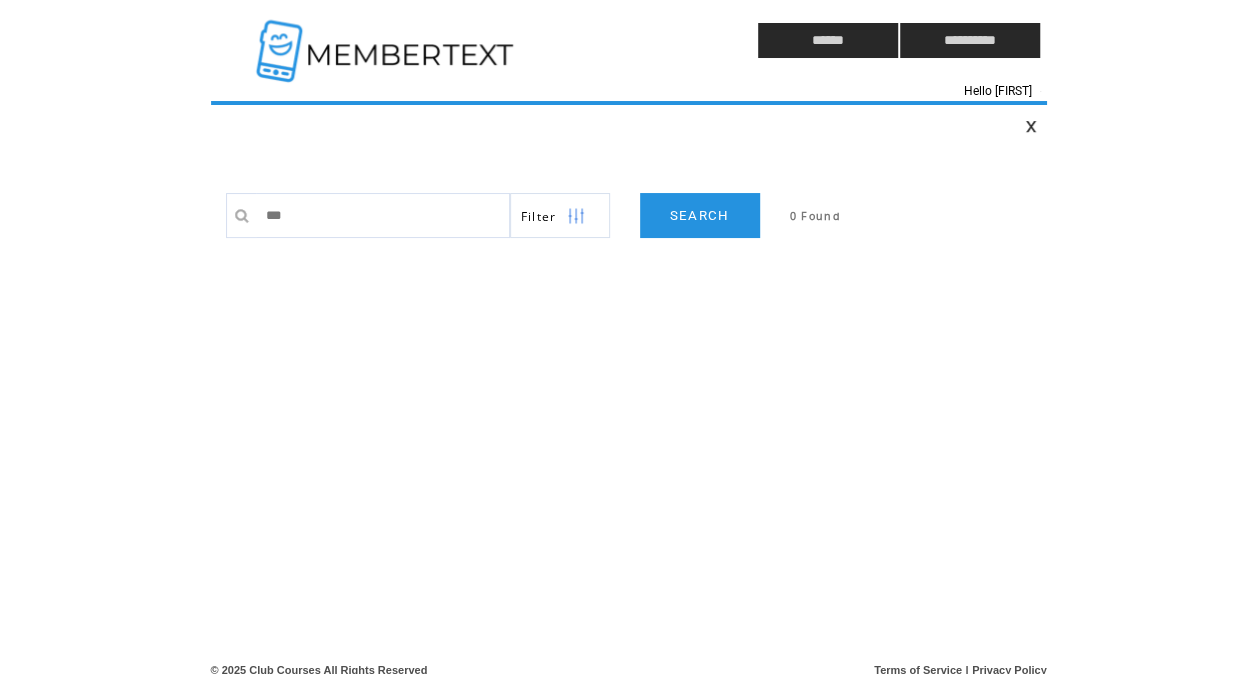 type on "****" 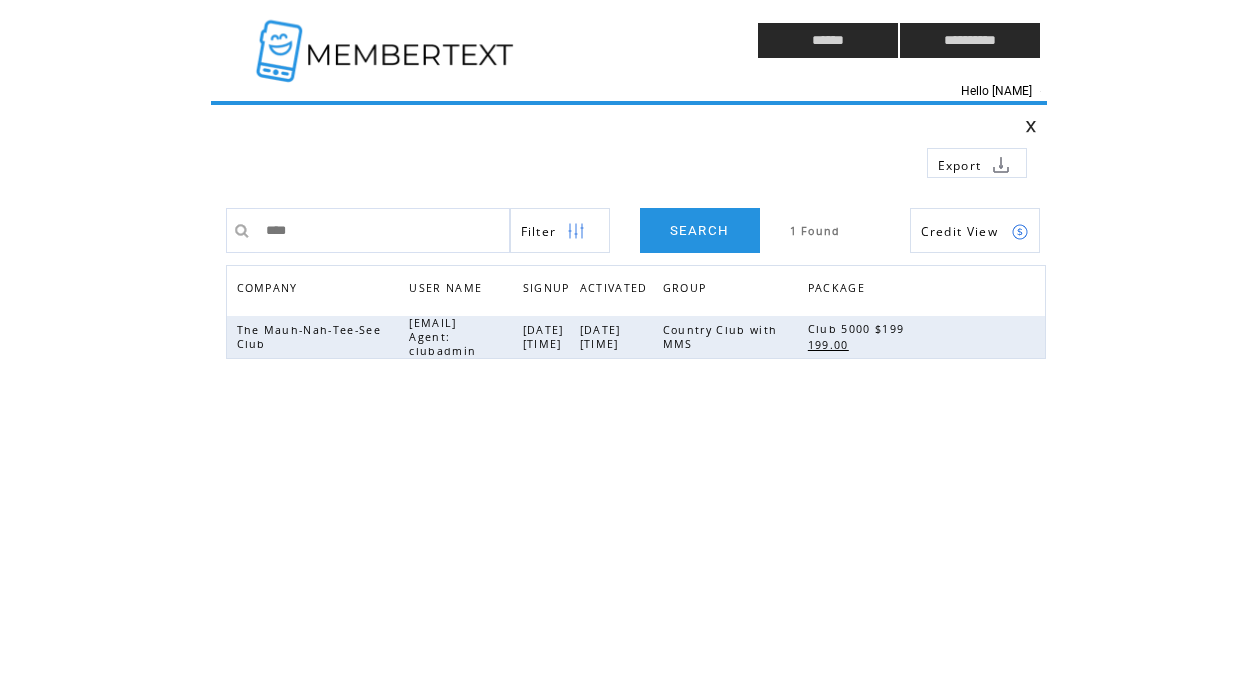 scroll, scrollTop: 0, scrollLeft: 0, axis: both 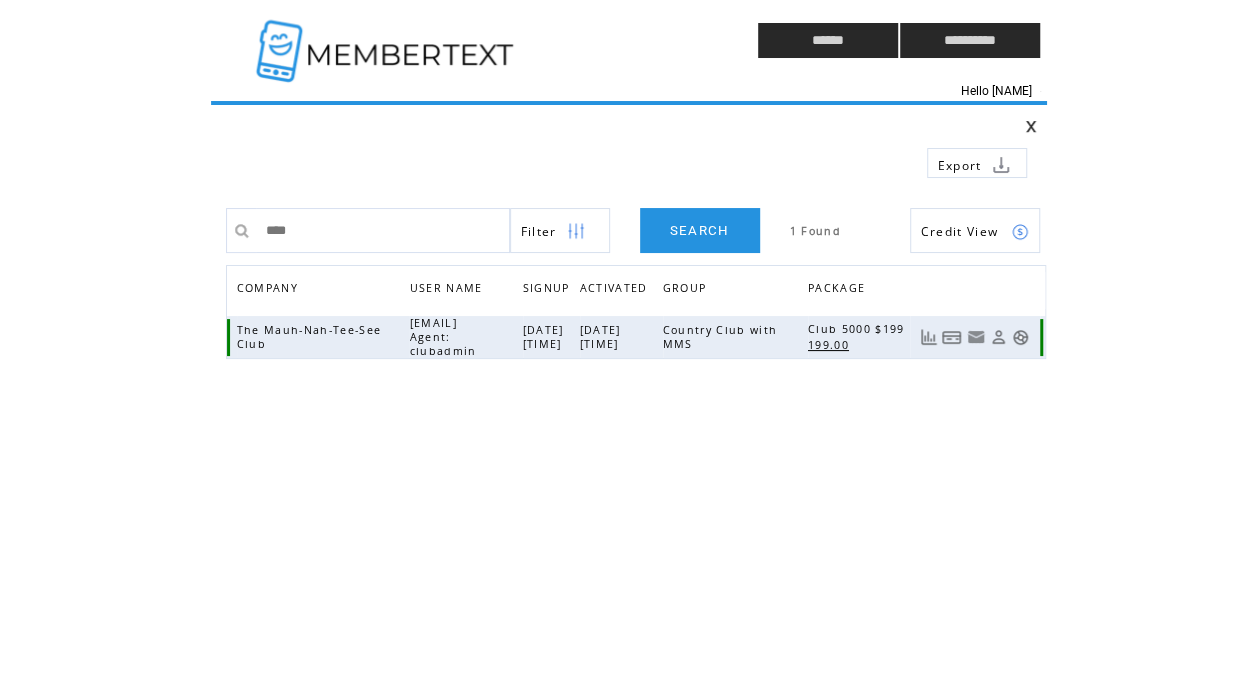 click at bounding box center [998, 337] 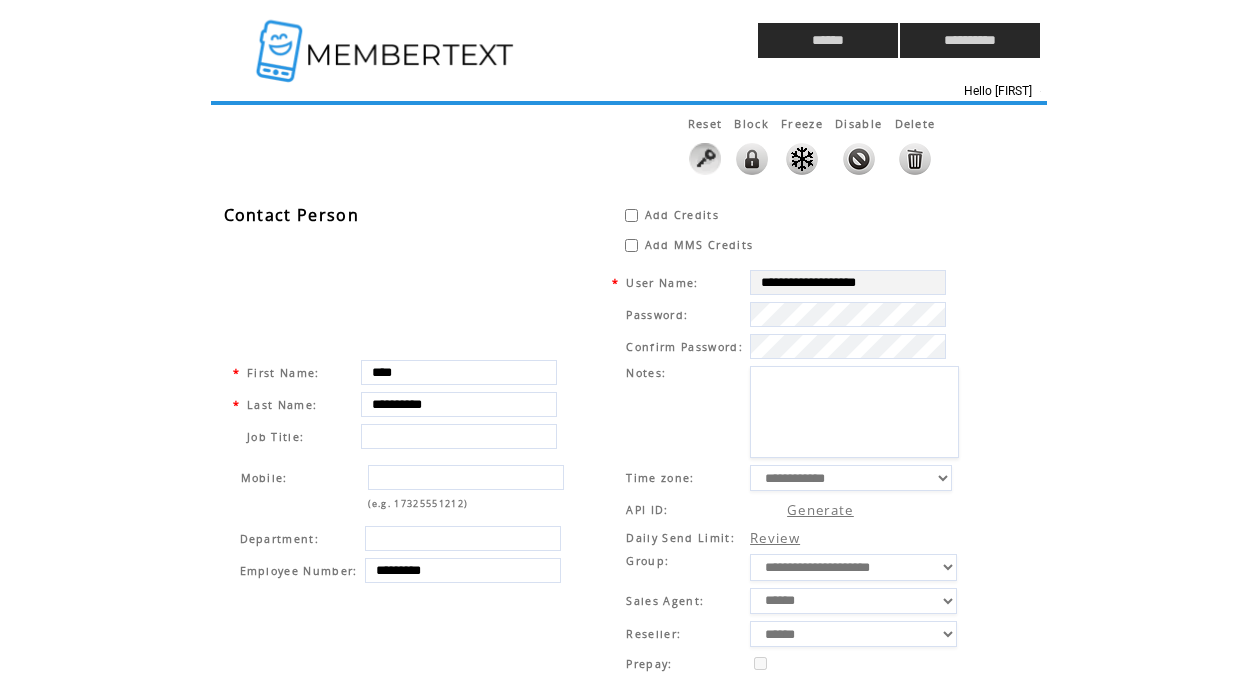 scroll, scrollTop: 0, scrollLeft: 0, axis: both 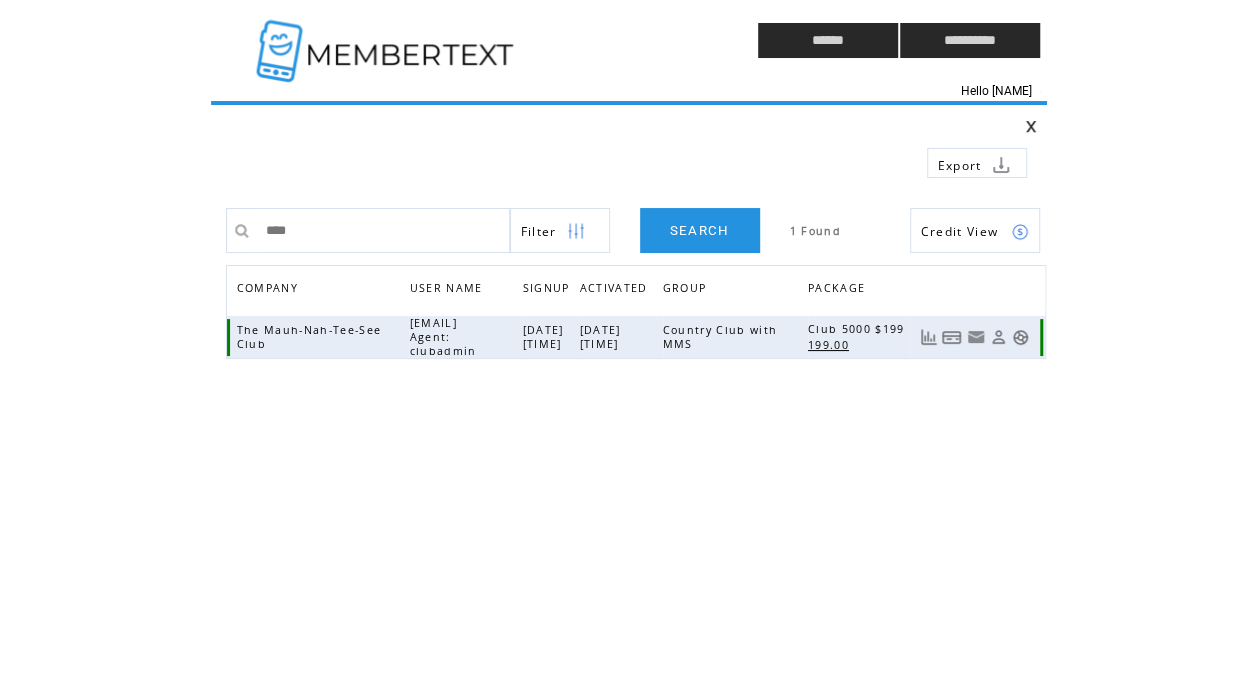 click at bounding box center (998, 337) 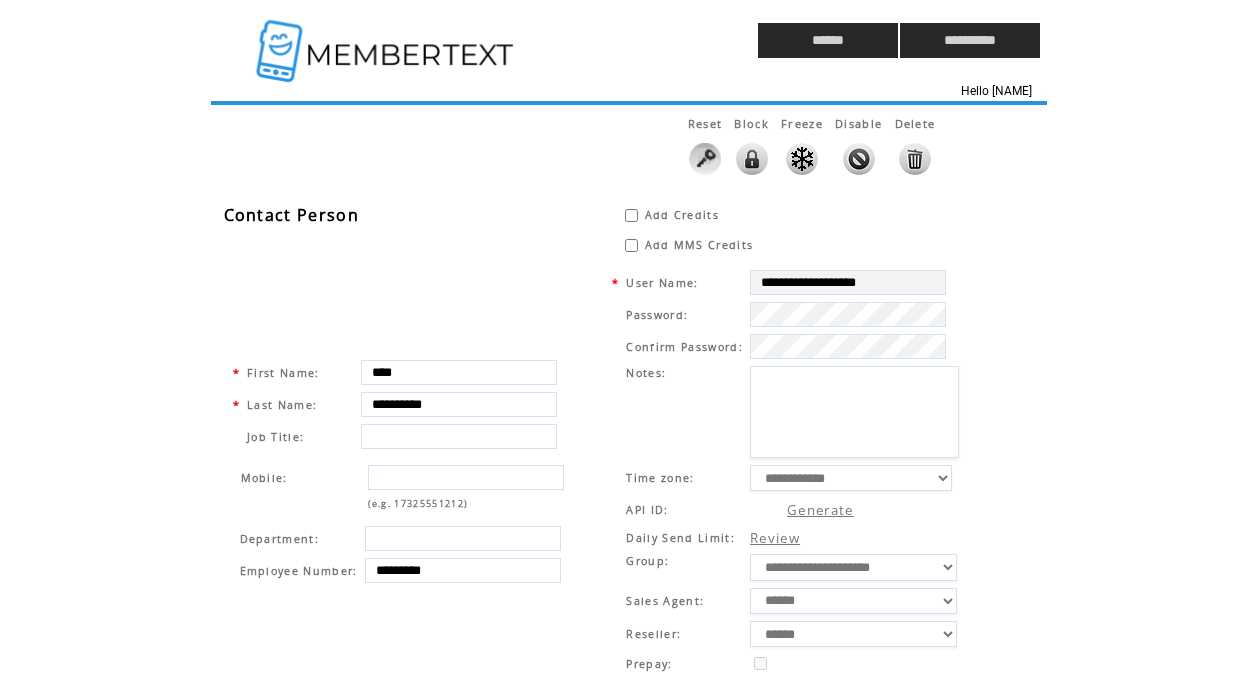 scroll, scrollTop: 0, scrollLeft: 0, axis: both 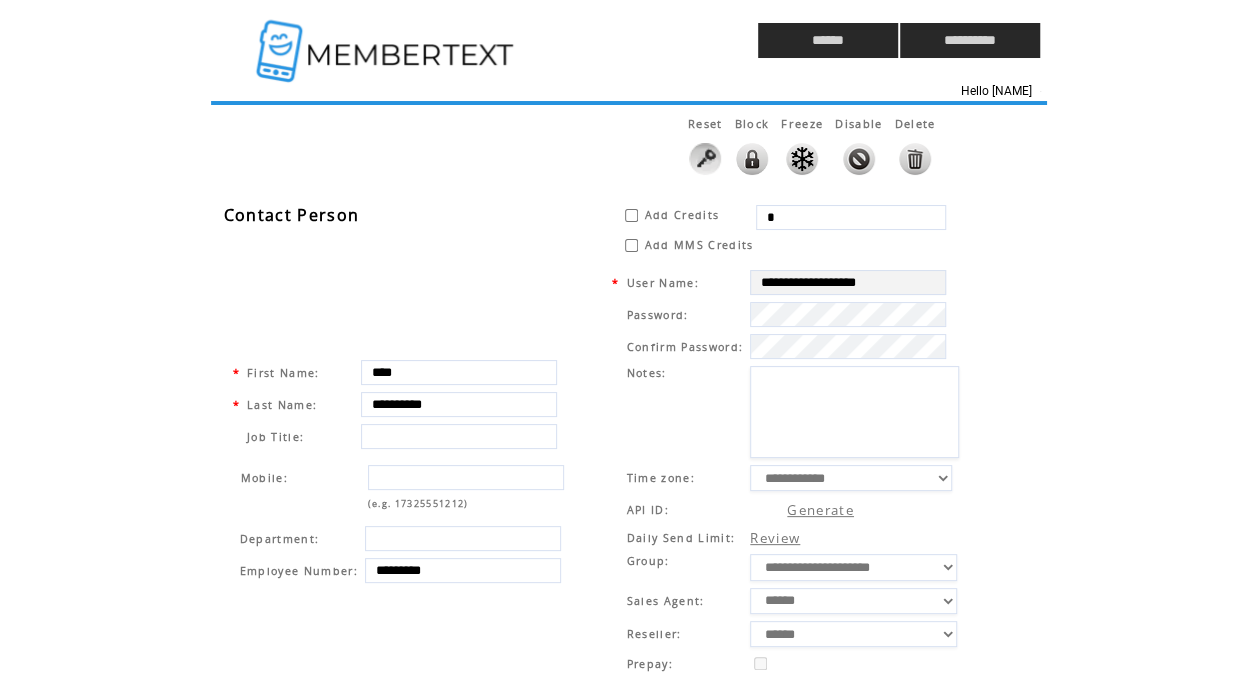 click on "*" at bounding box center [851, 217] 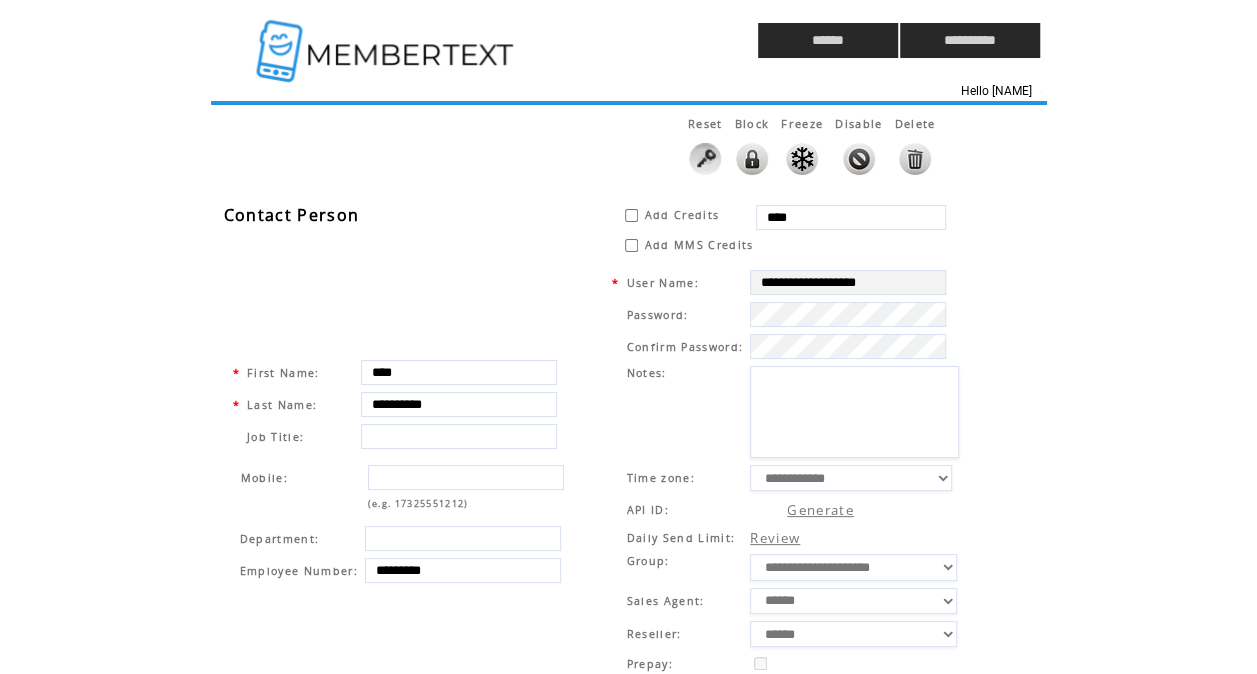 type on "****" 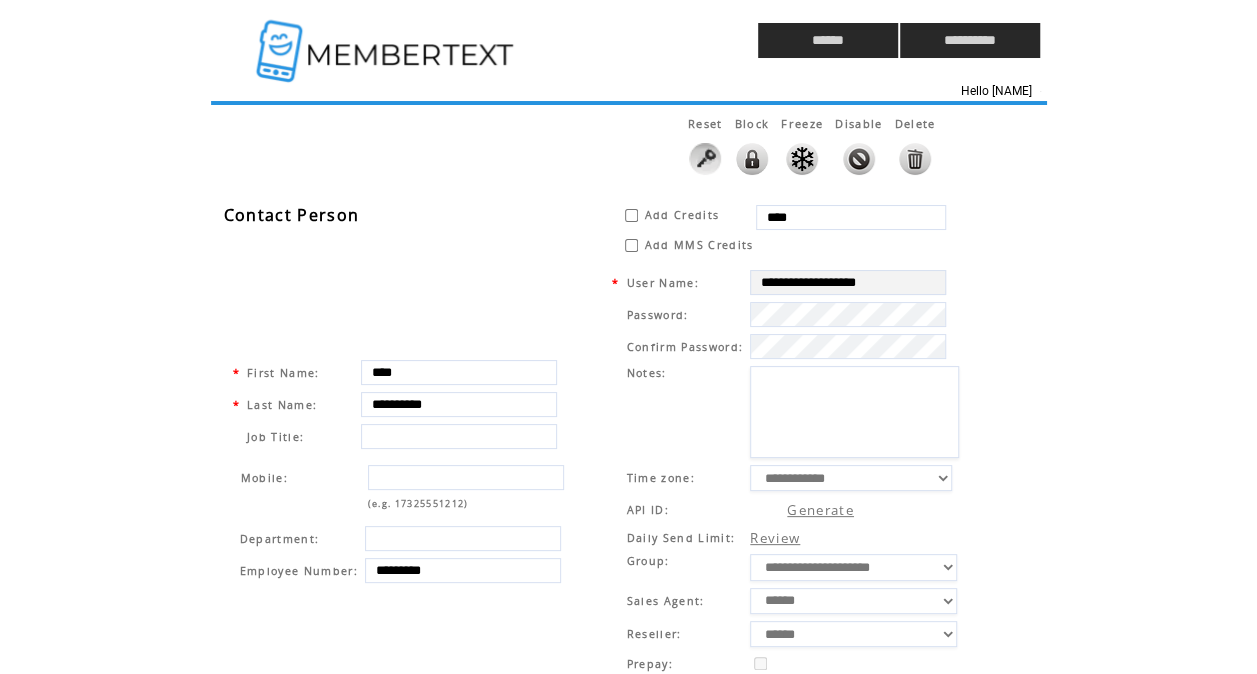 click on "**********" at bounding box center [639, 696] 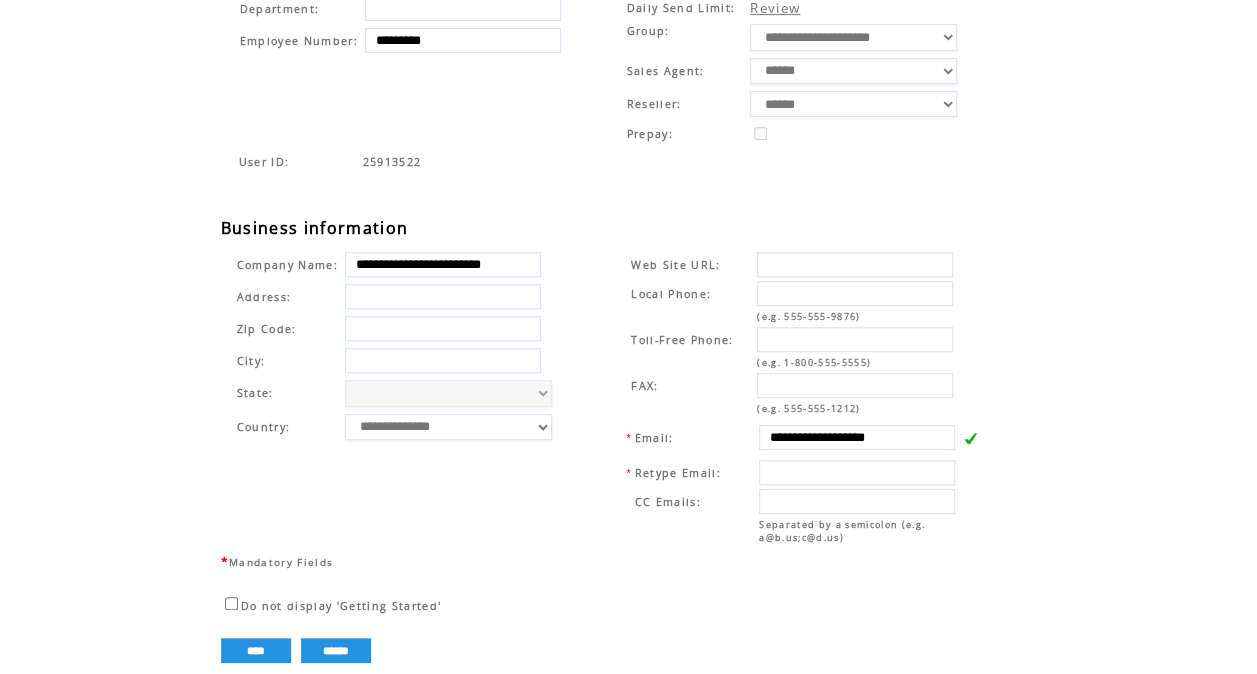 scroll, scrollTop: 570, scrollLeft: 0, axis: vertical 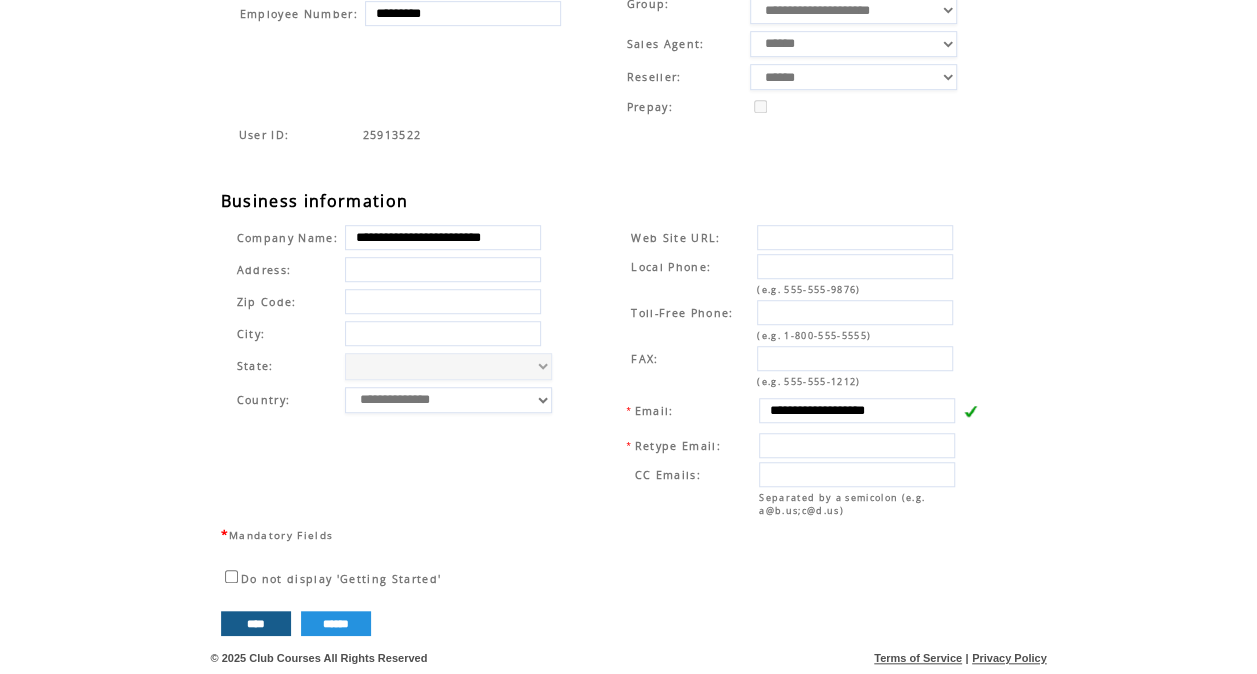 click on "****" at bounding box center (256, 623) 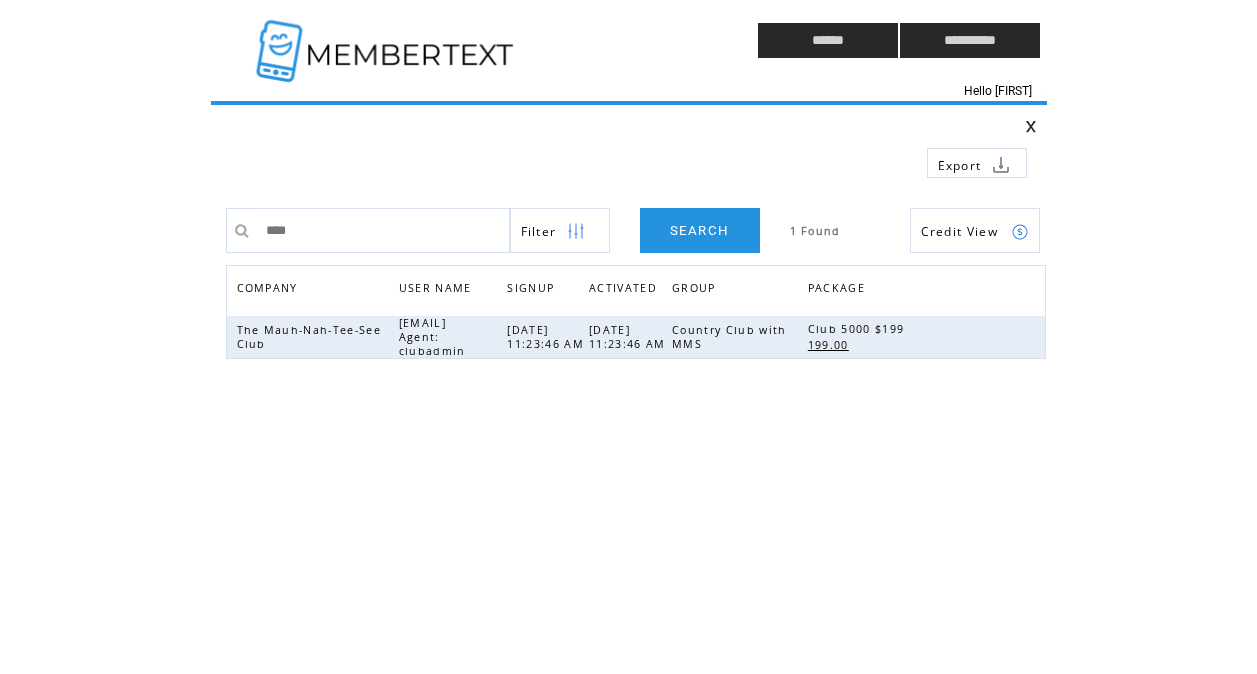scroll, scrollTop: 0, scrollLeft: 0, axis: both 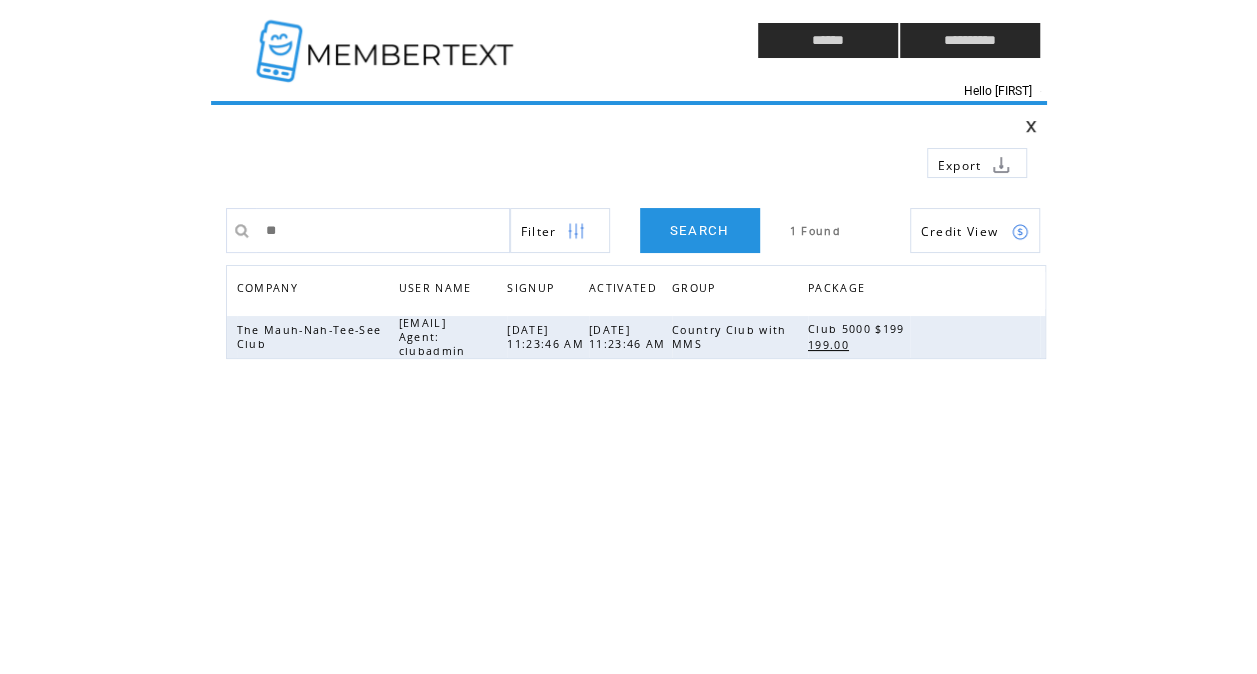 type on "*" 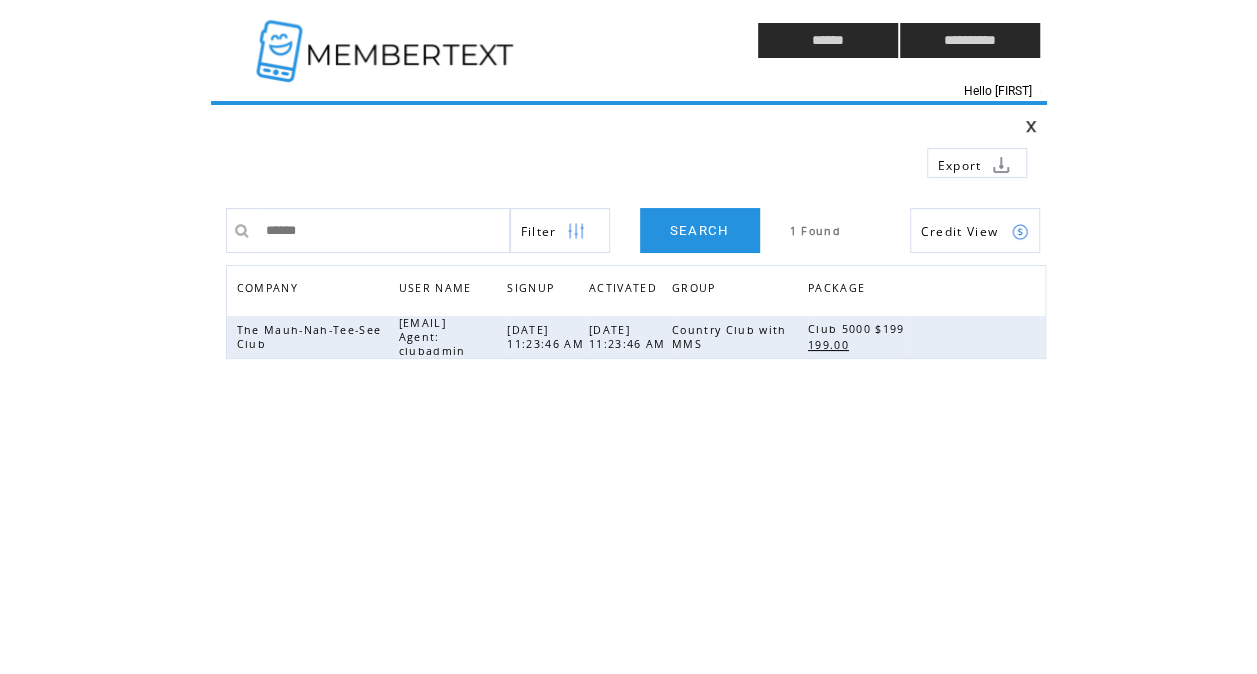 type on "*******" 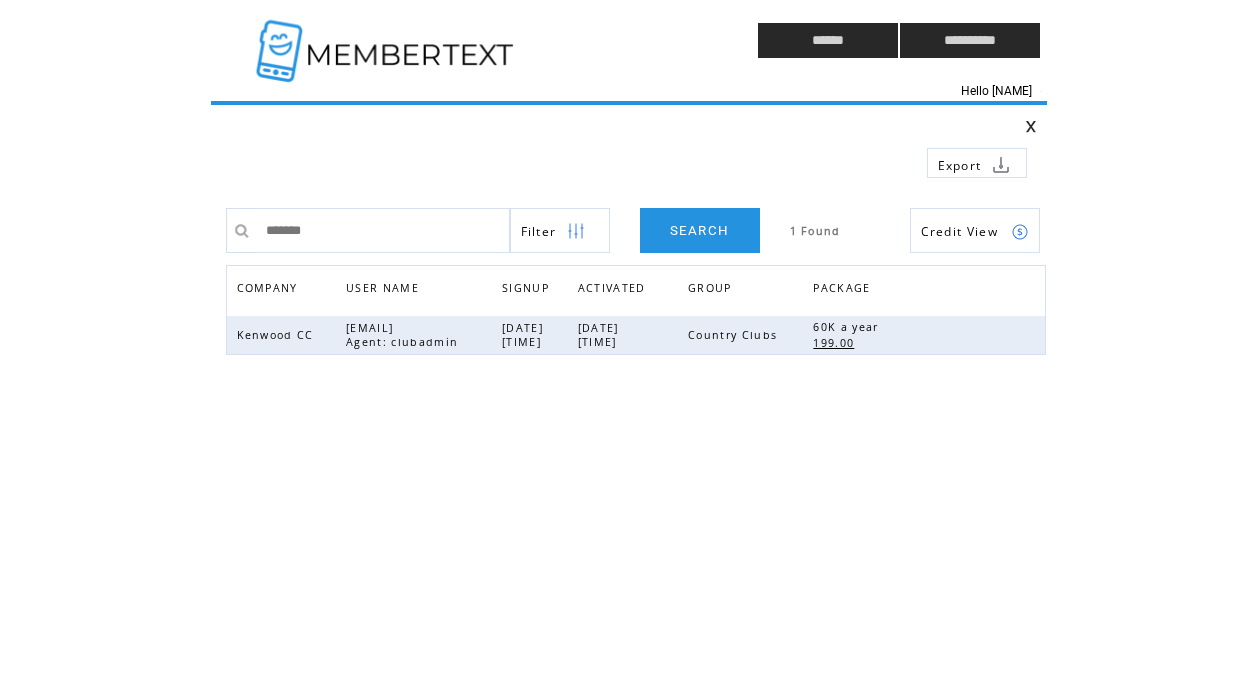 scroll, scrollTop: 0, scrollLeft: 0, axis: both 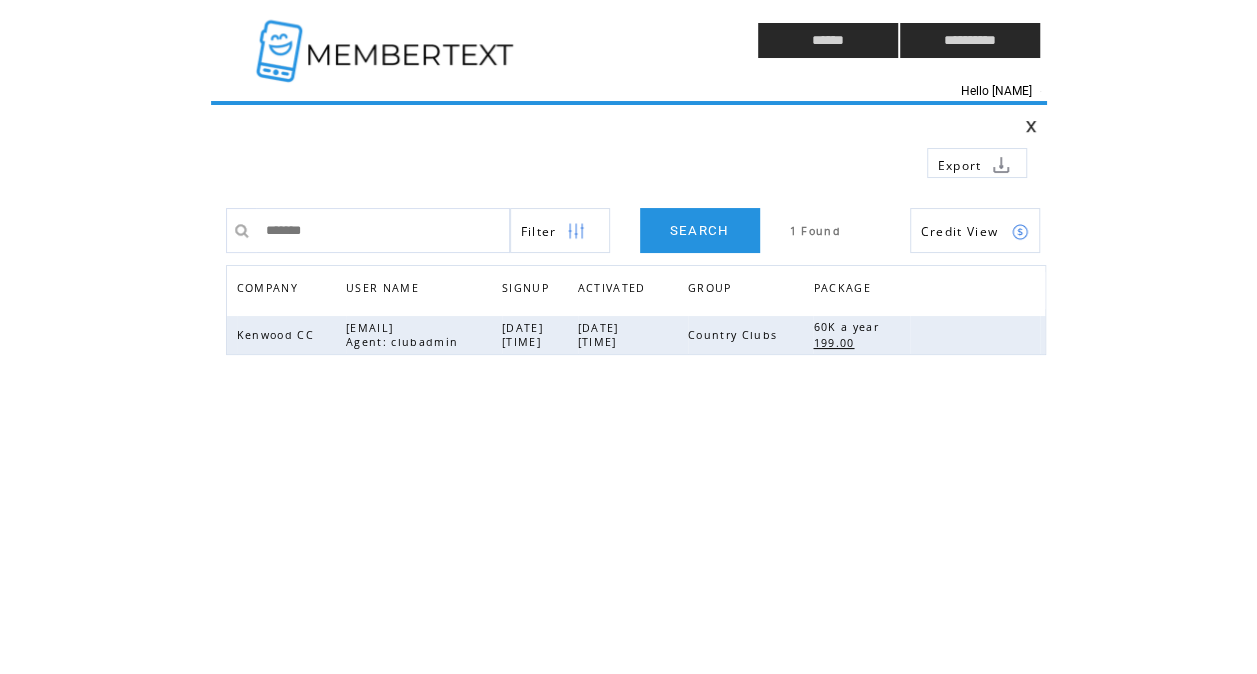 click on "**********" at bounding box center (636, 388) 